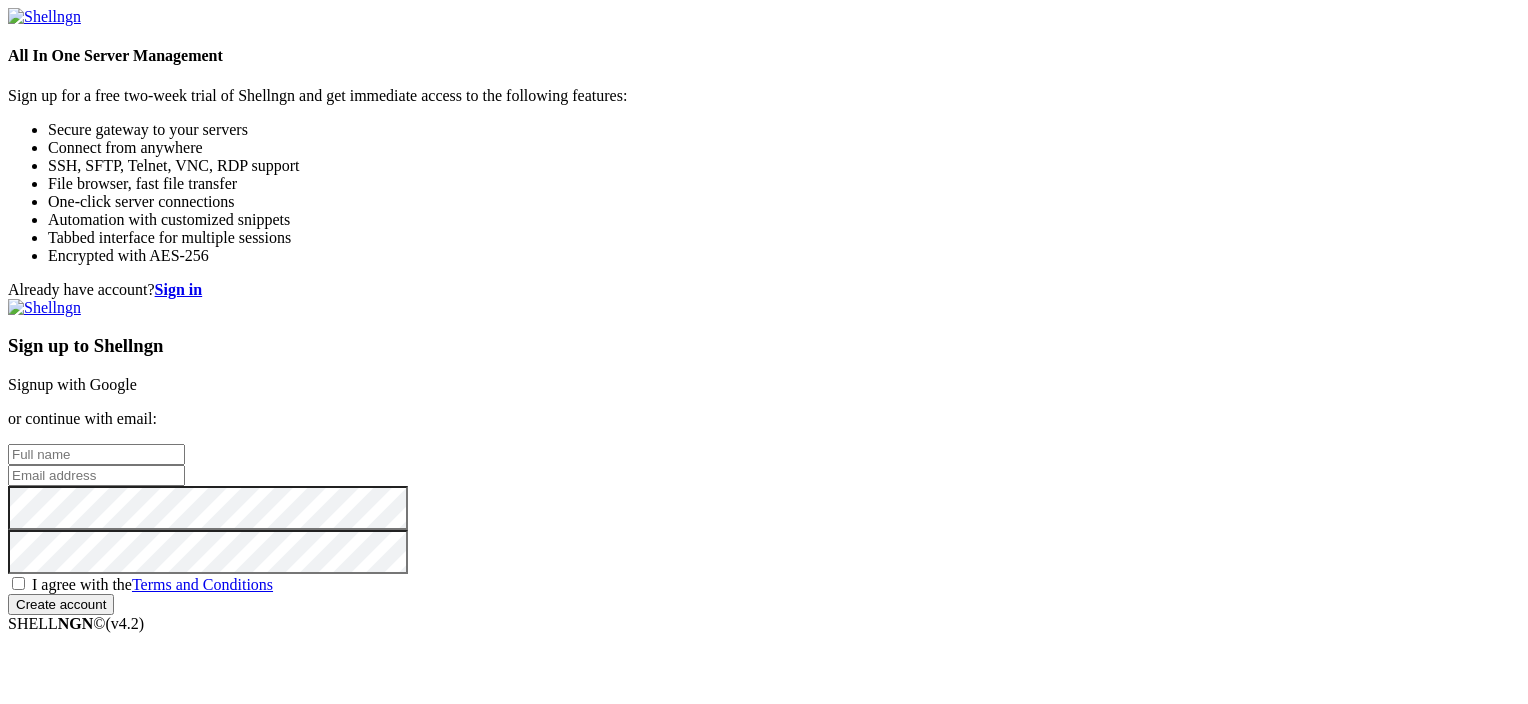 scroll, scrollTop: 0, scrollLeft: 0, axis: both 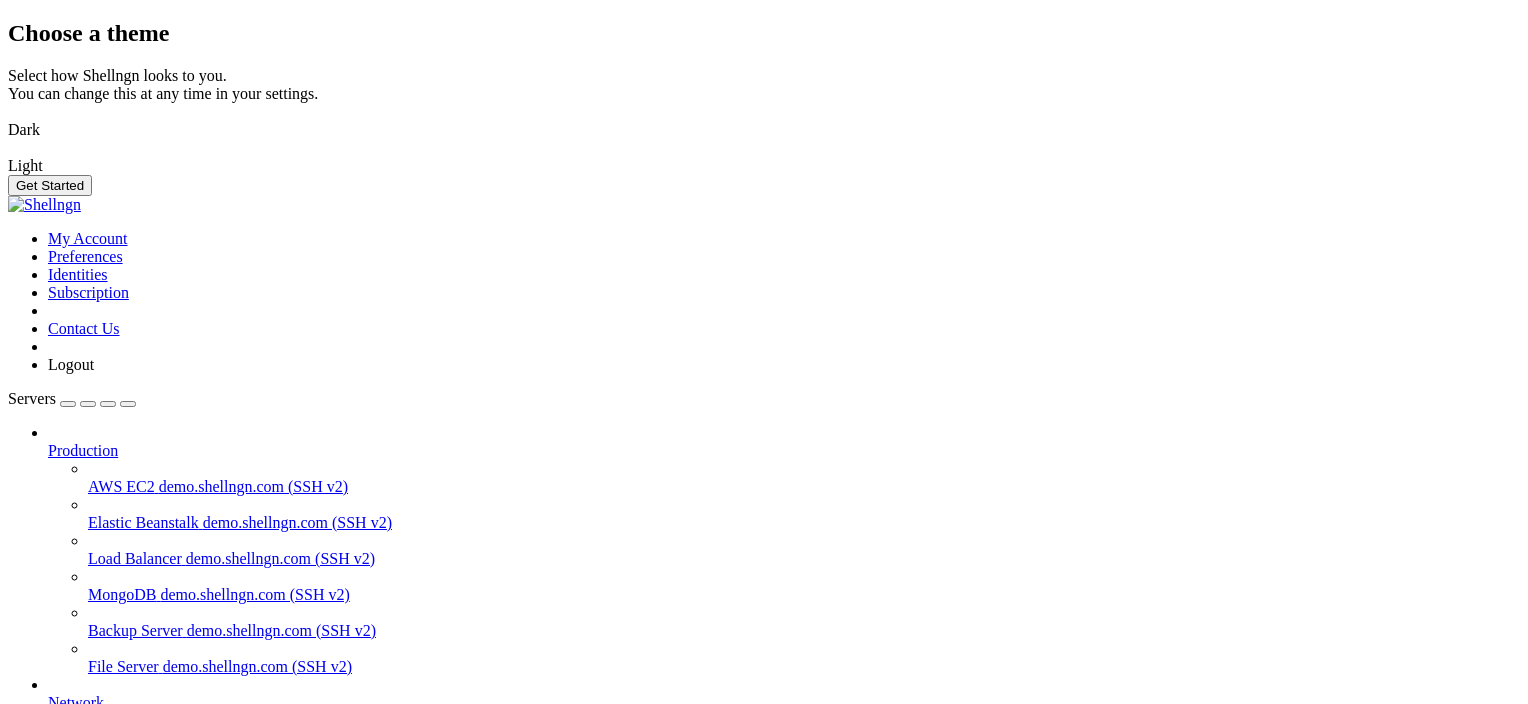 click at bounding box center (8, 117) 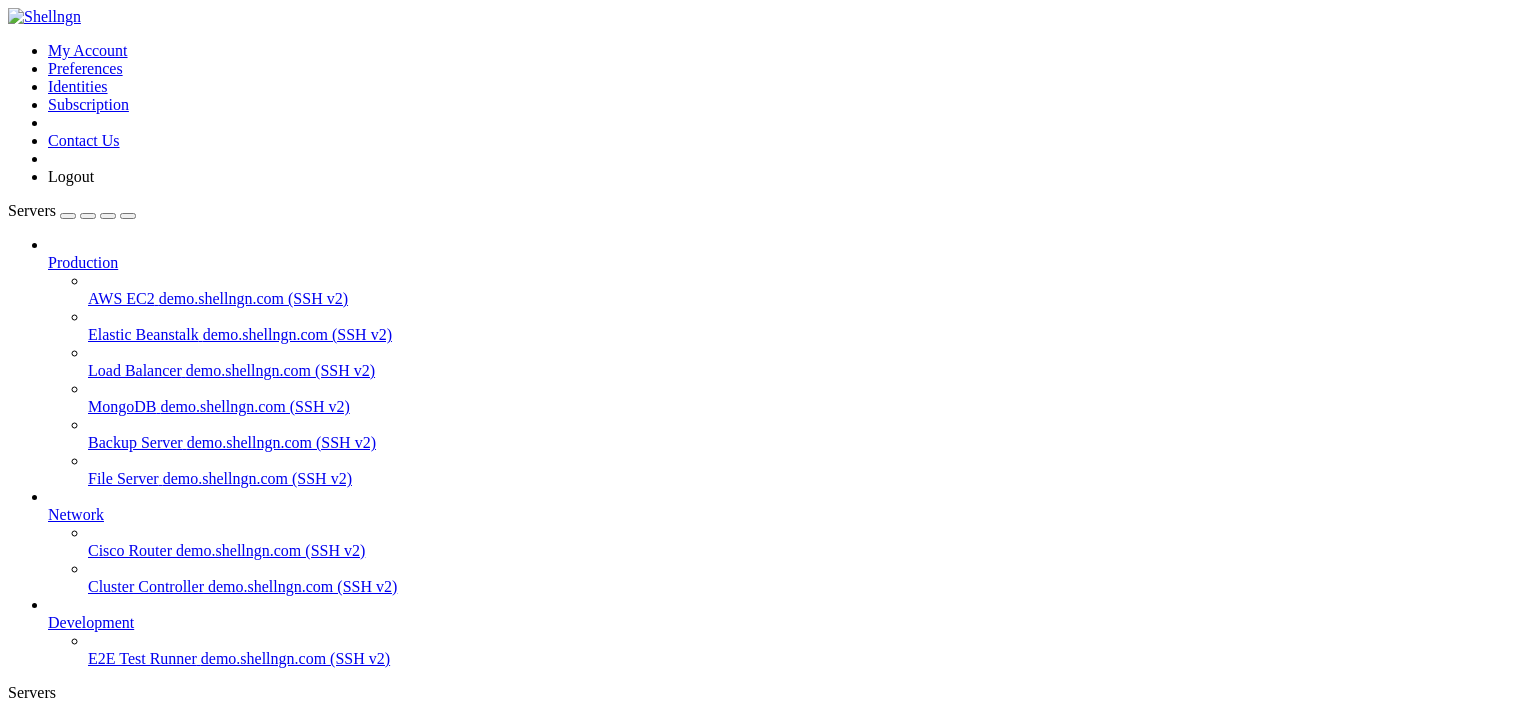 click on "AWS EC2" at bounding box center (121, 298) 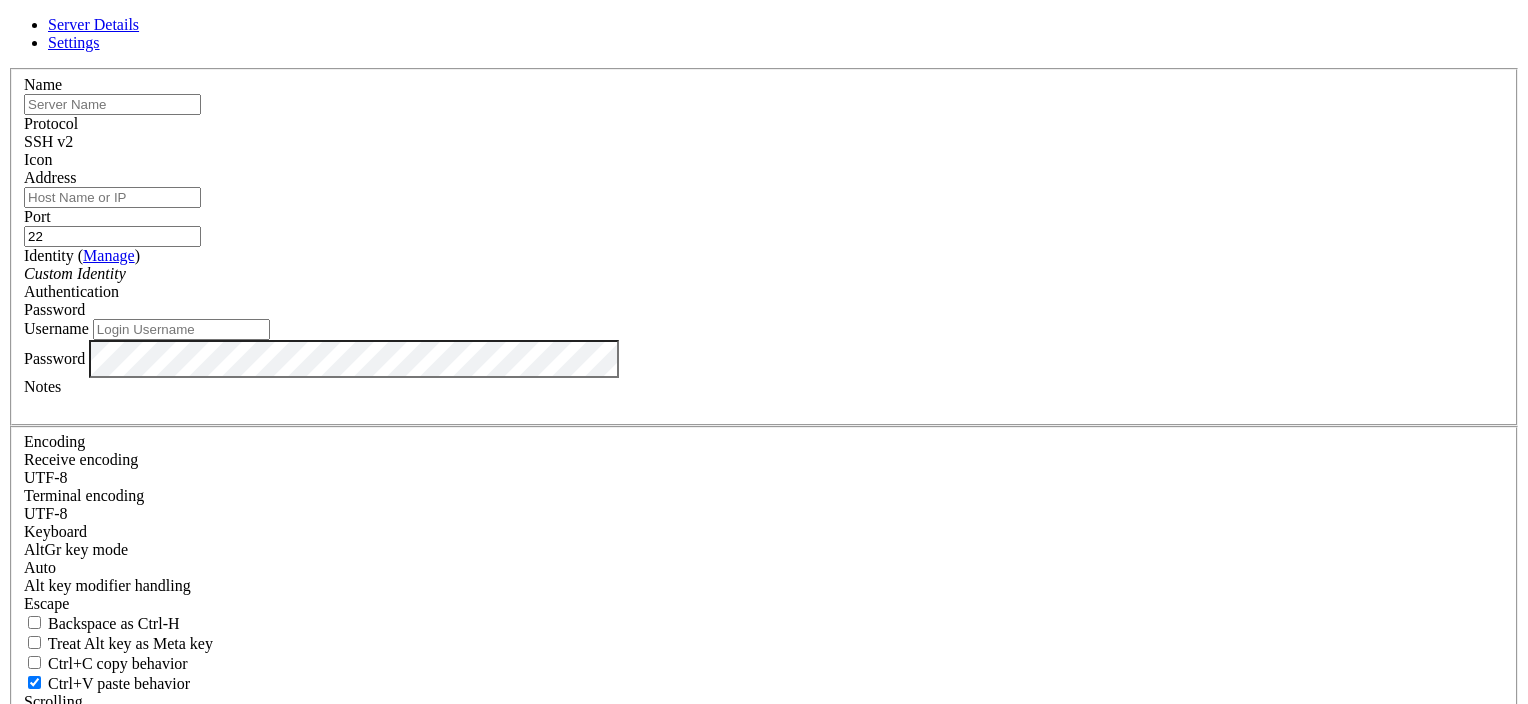 click on "SSH v2" at bounding box center [764, 142] 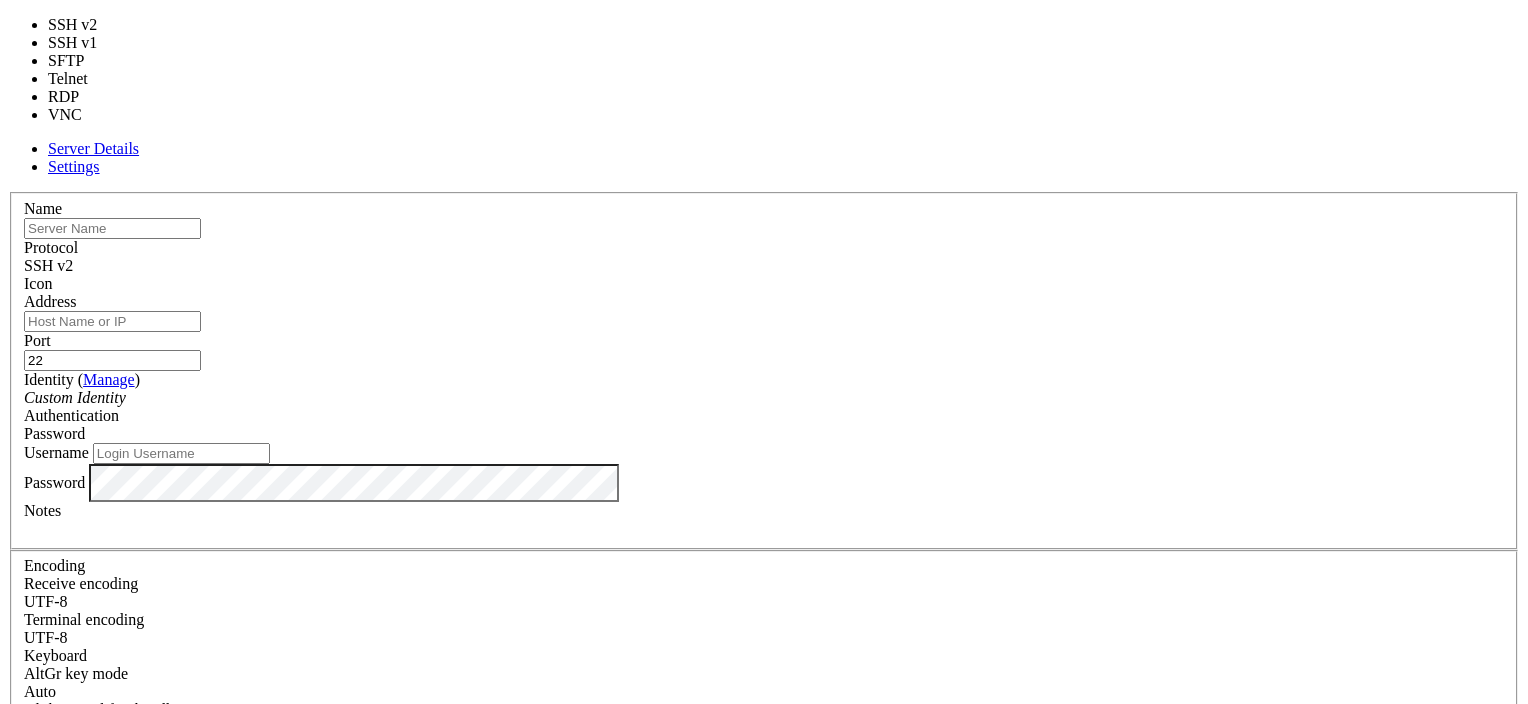click on "SSH v2" at bounding box center [764, 266] 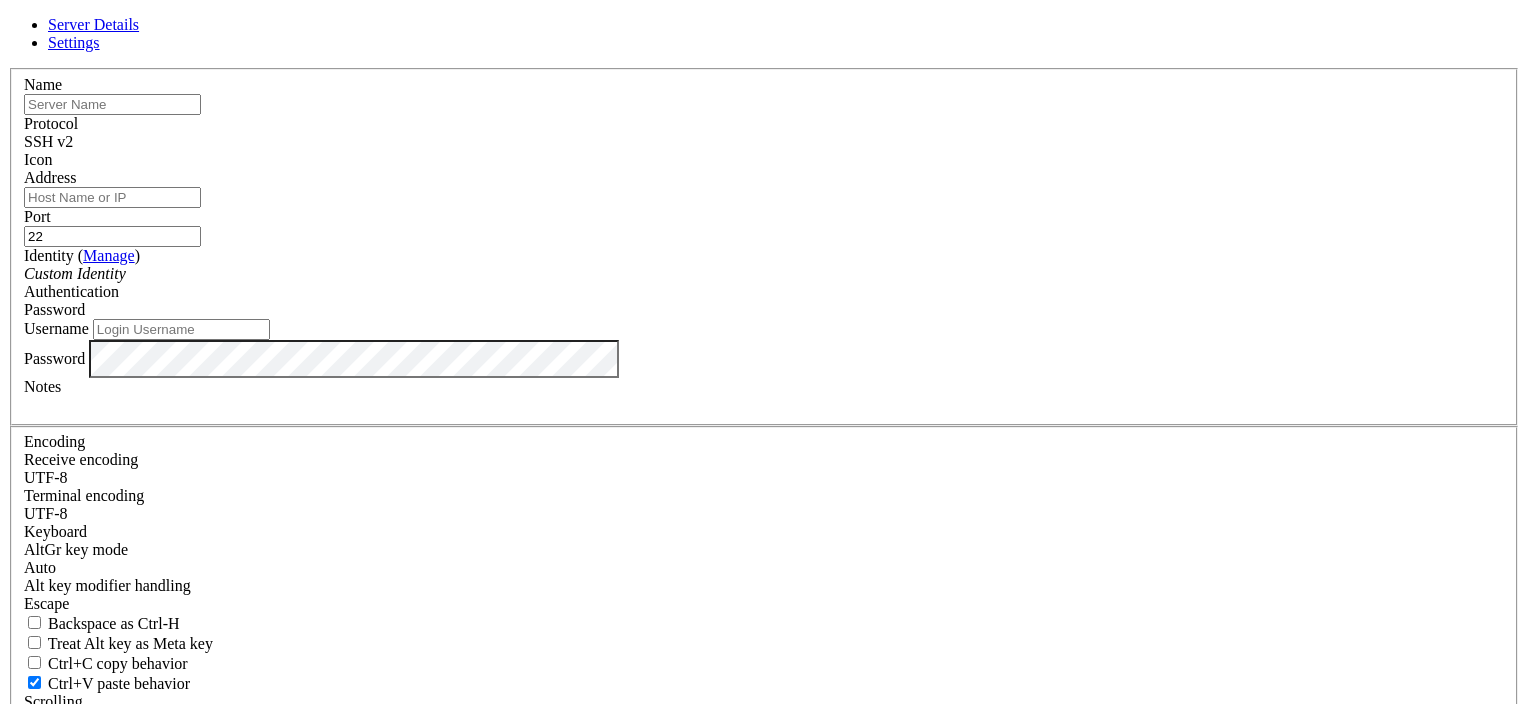 click at bounding box center (112, 104) 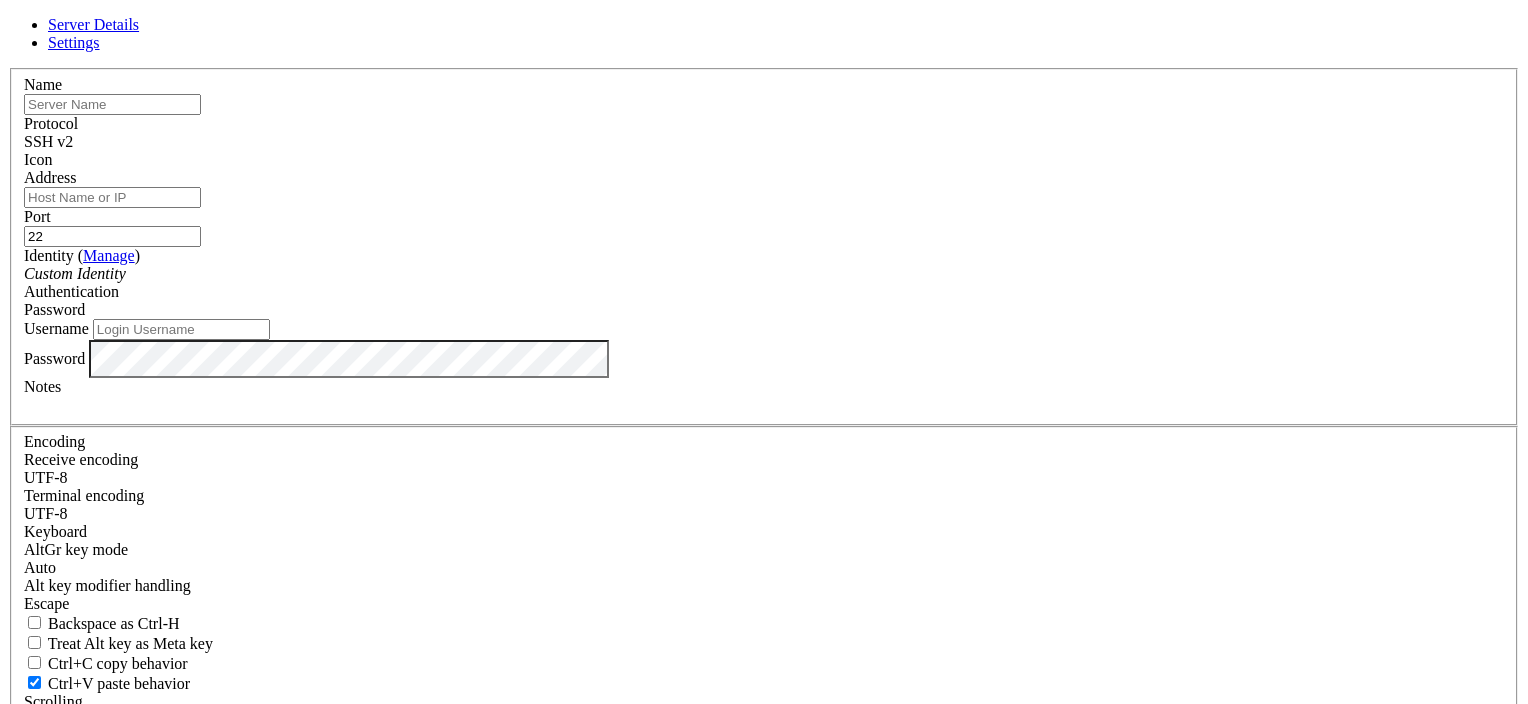 click on "Server Details" at bounding box center (93, 24) 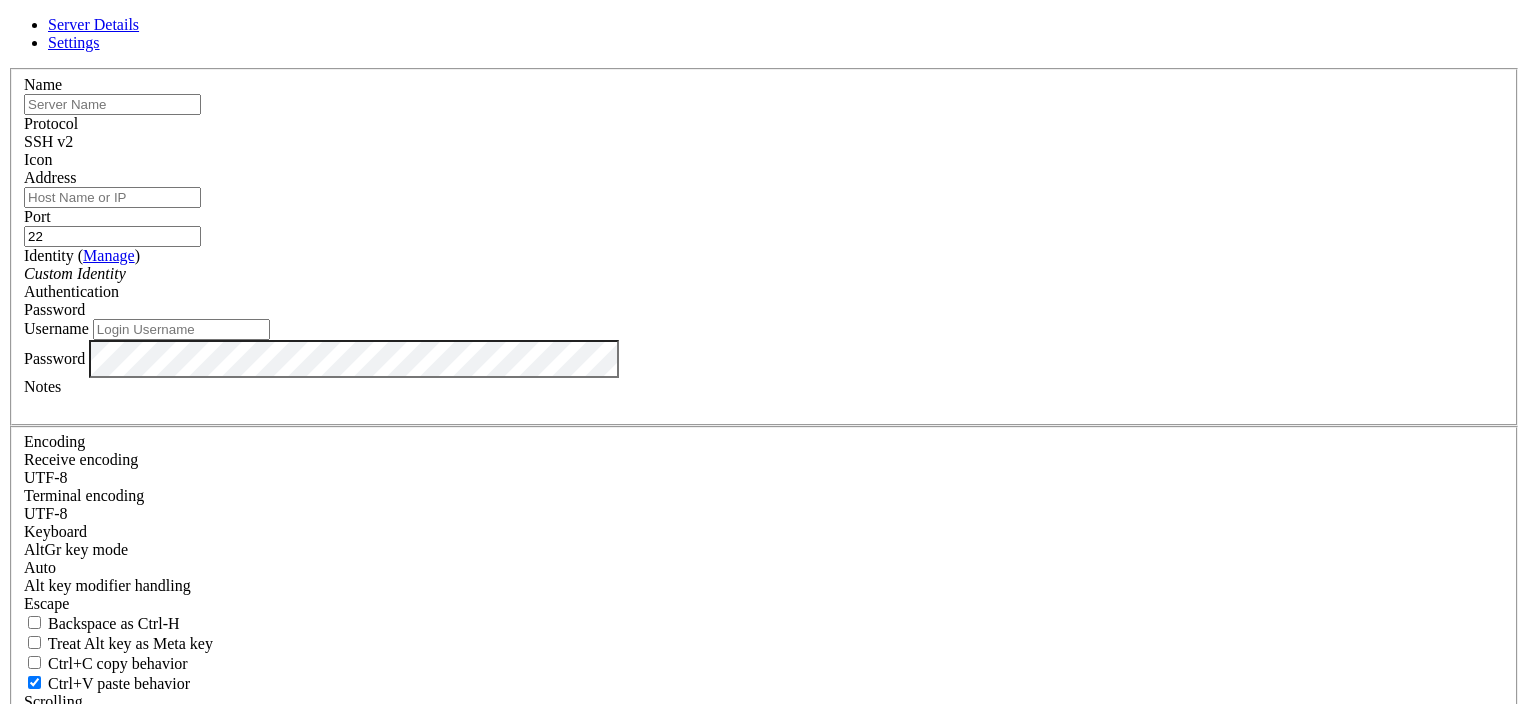 click on "Settings" at bounding box center (74, 42) 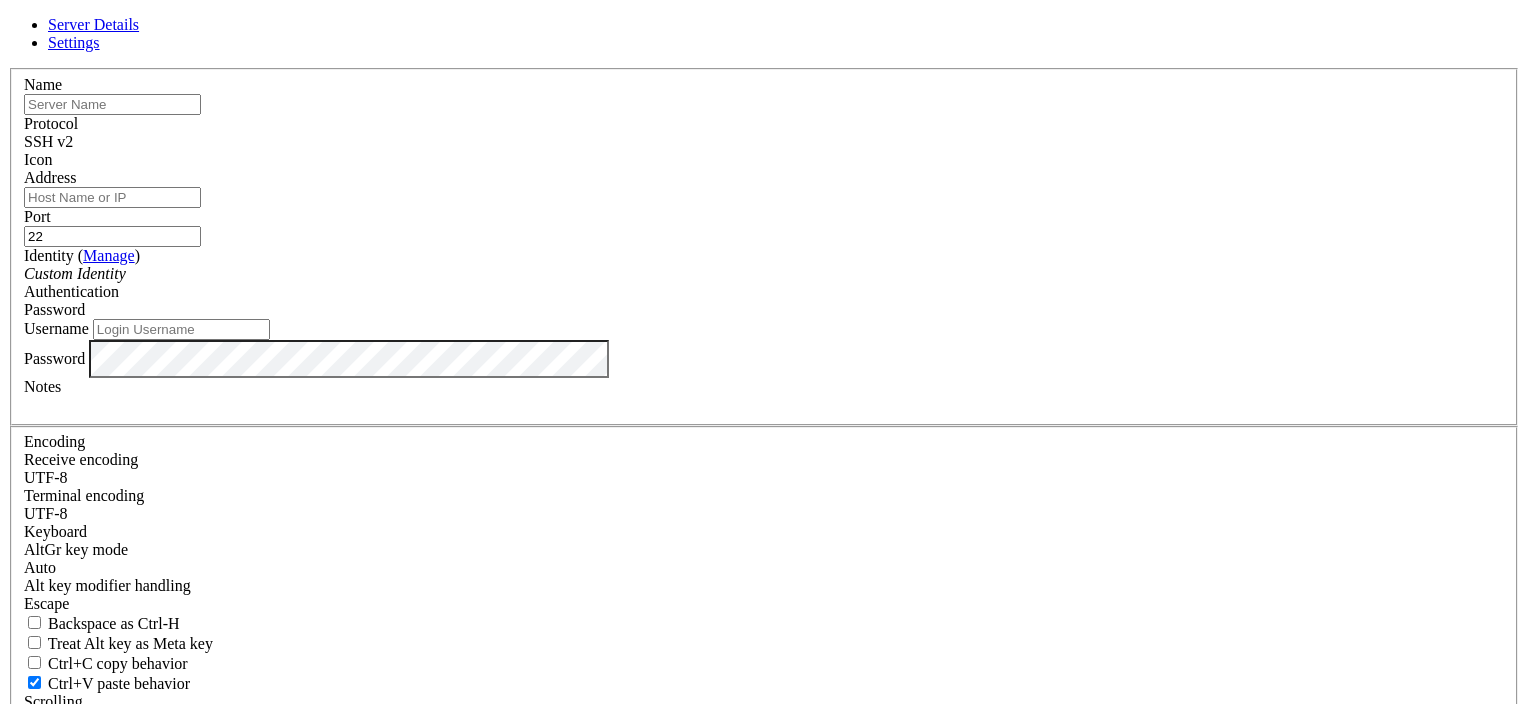 click on "Server Details" at bounding box center (93, 24) 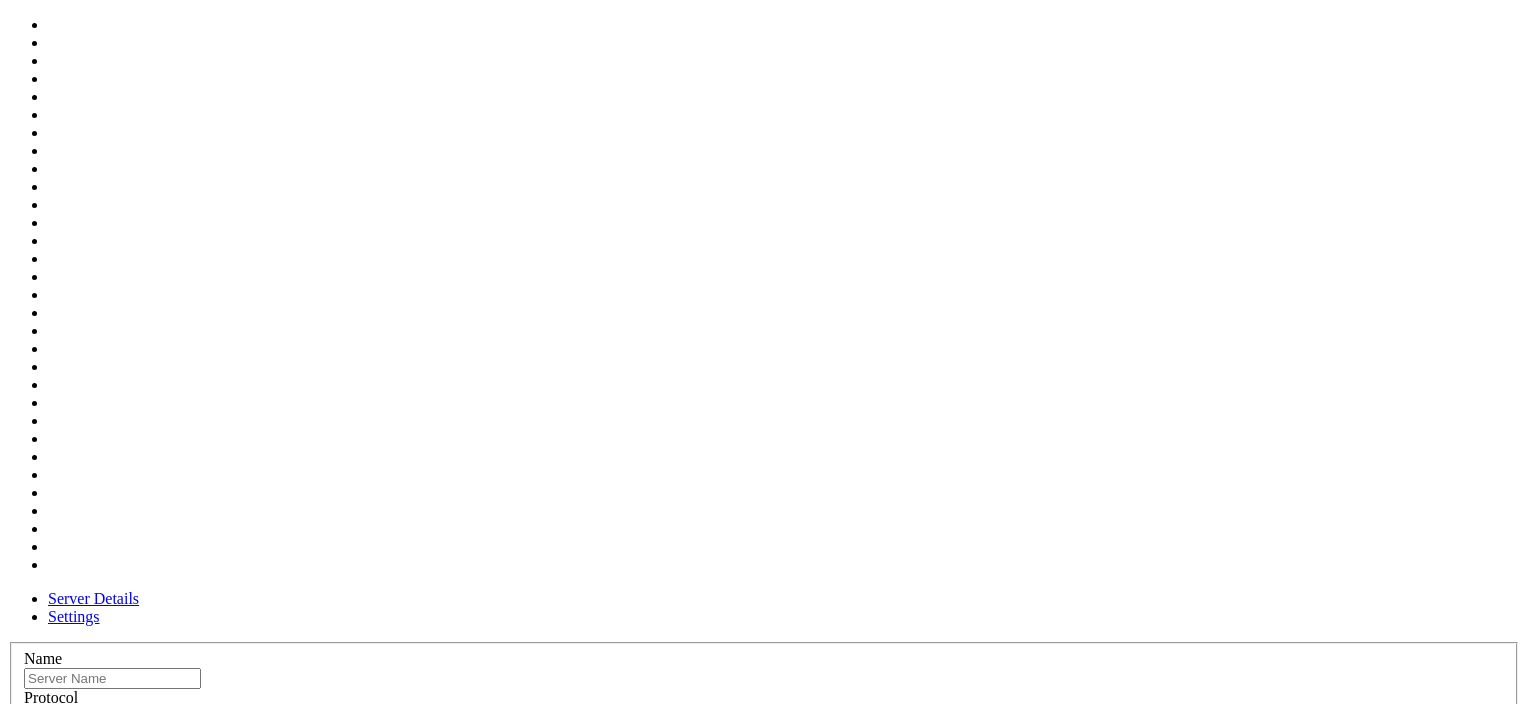 click at bounding box center (764, 743) 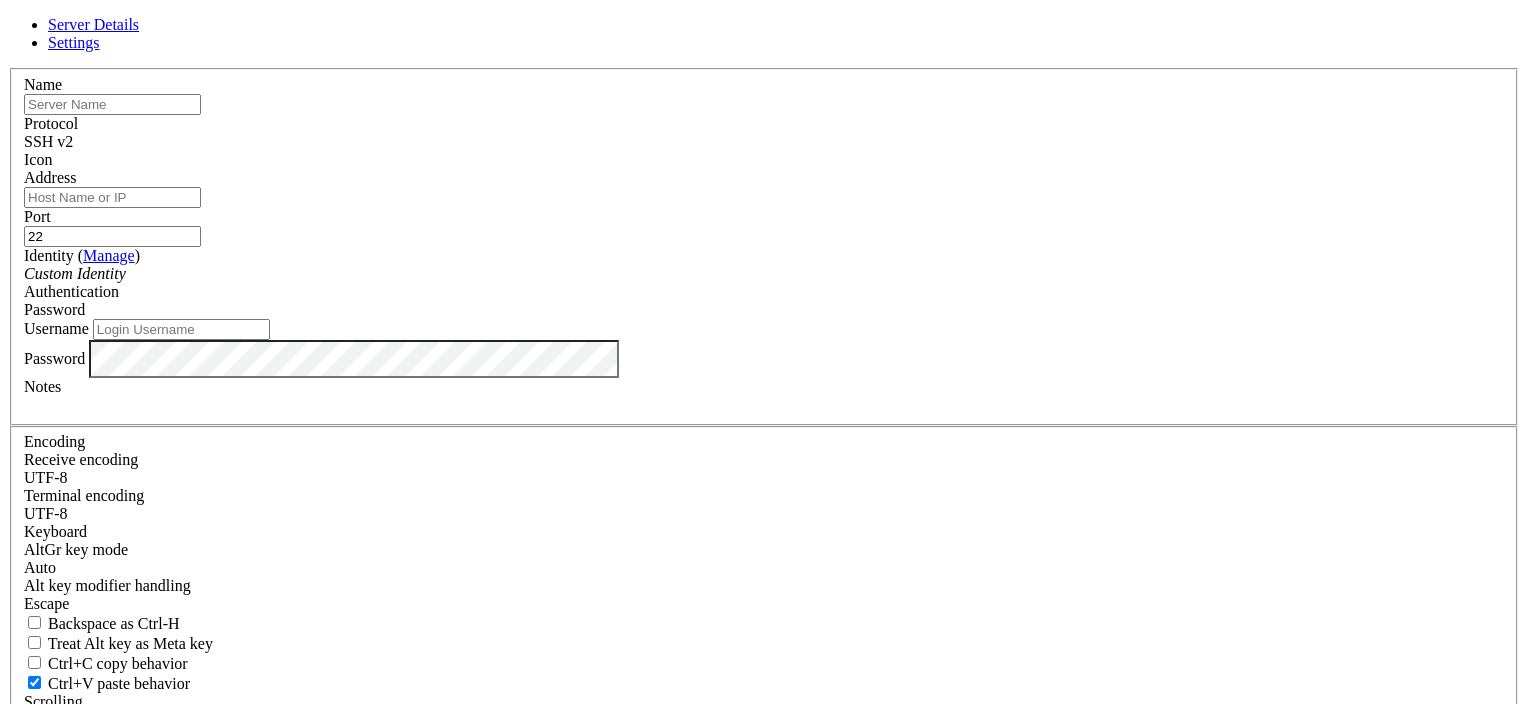 click on "Address" at bounding box center (112, 197) 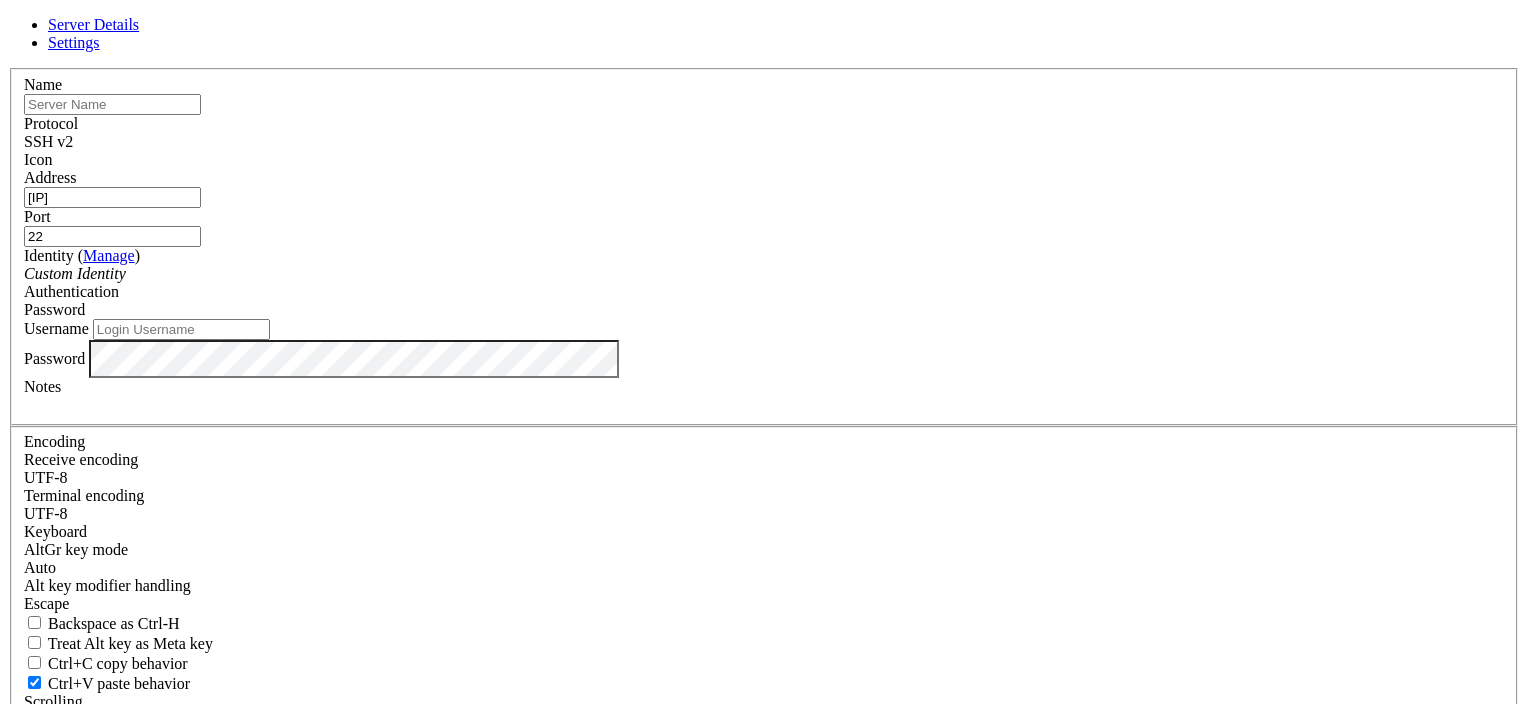 type on "[IP]" 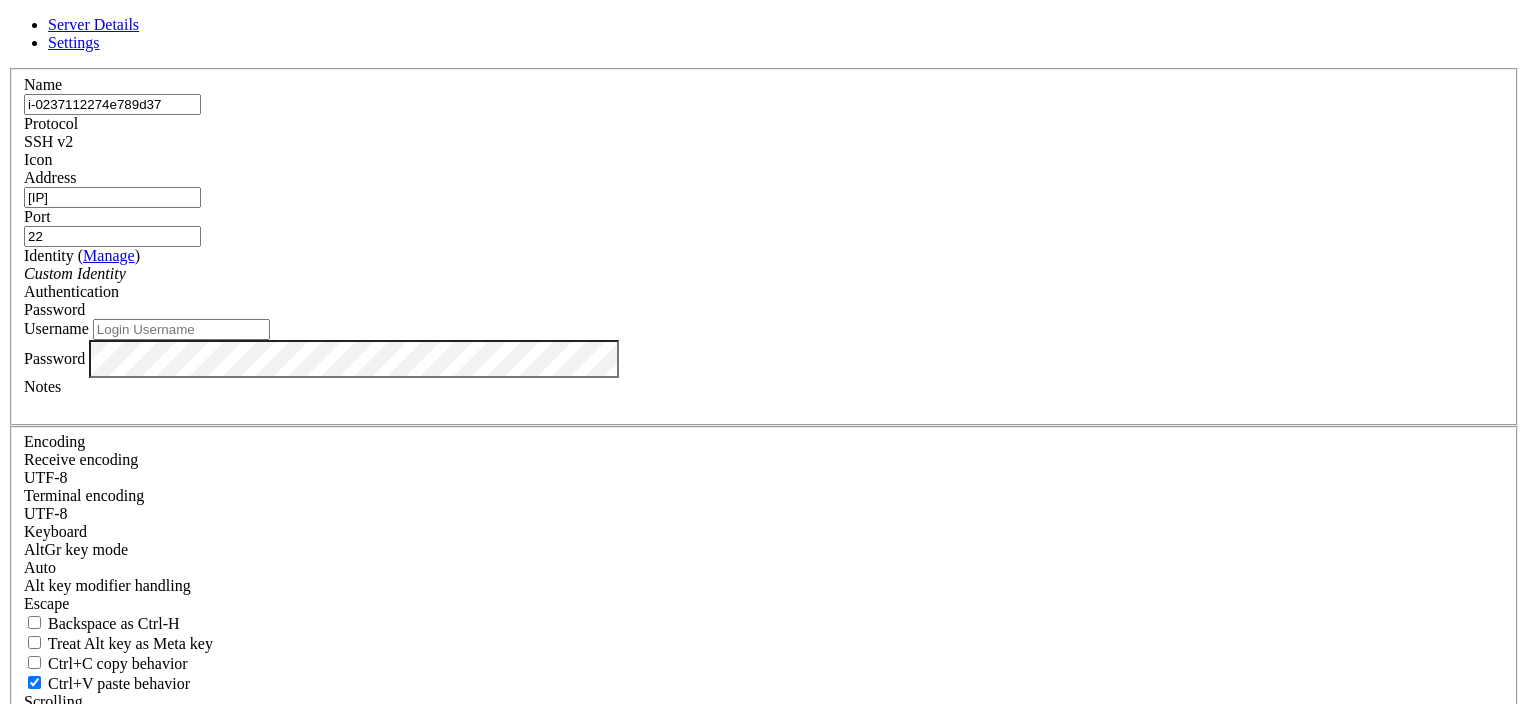 type on "i-0237112274e789d37" 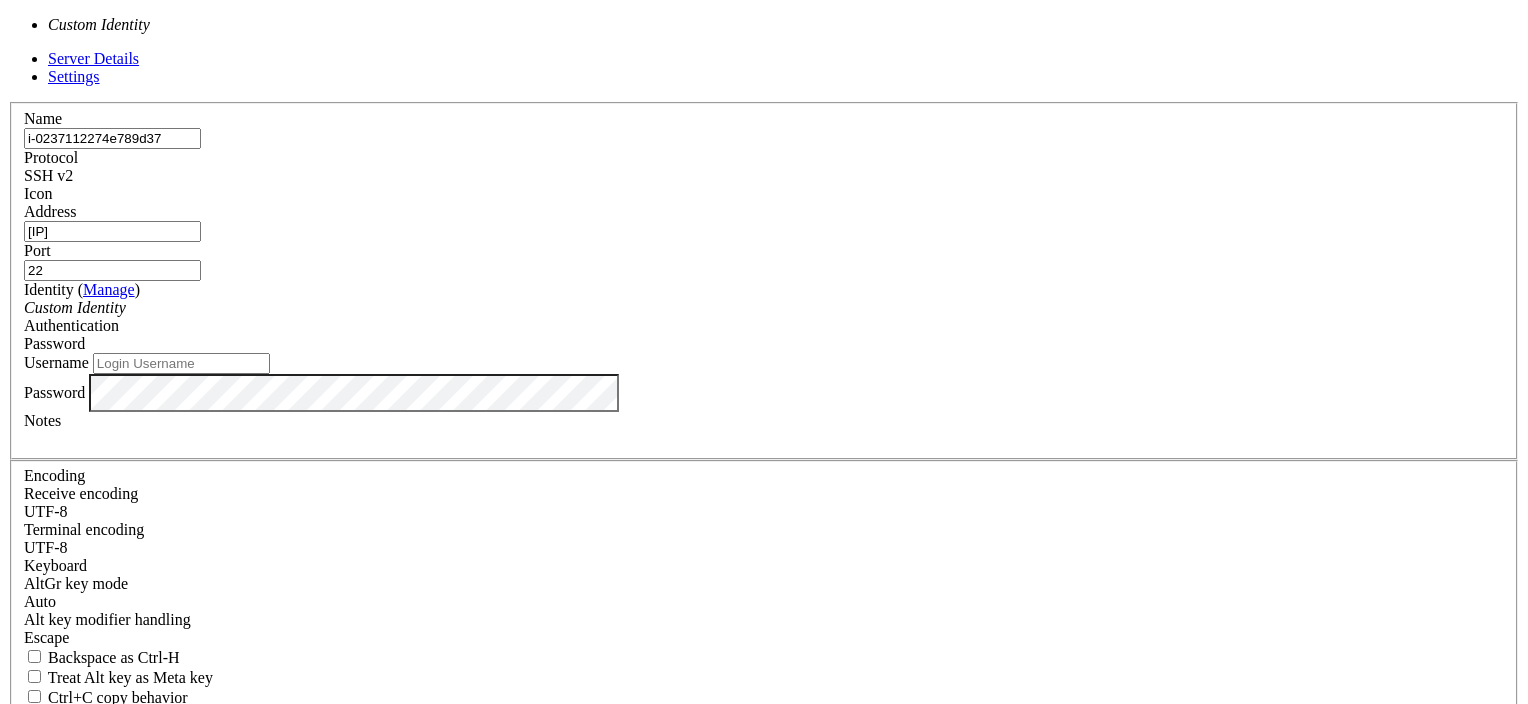 click on "Custom Identity" at bounding box center (764, 308) 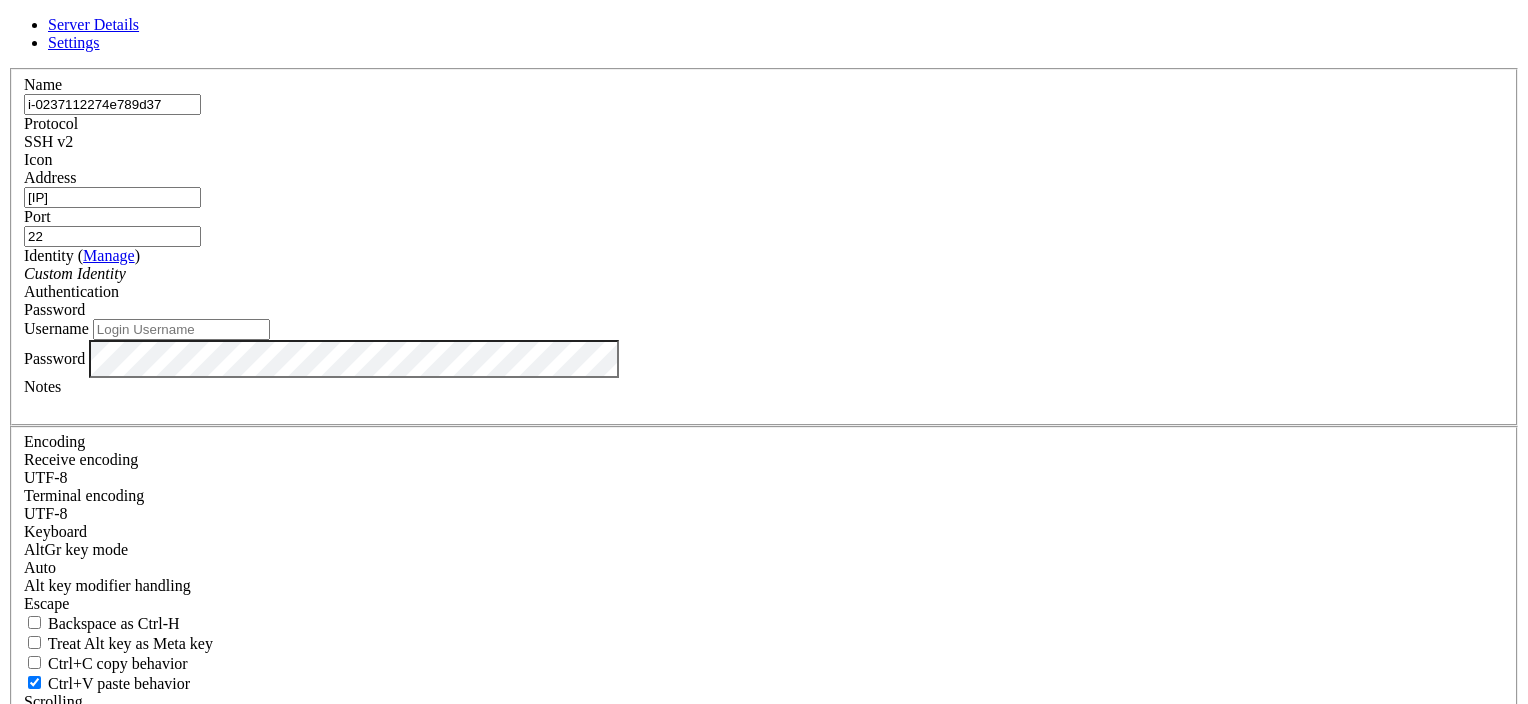 click on "Password" at bounding box center [764, 310] 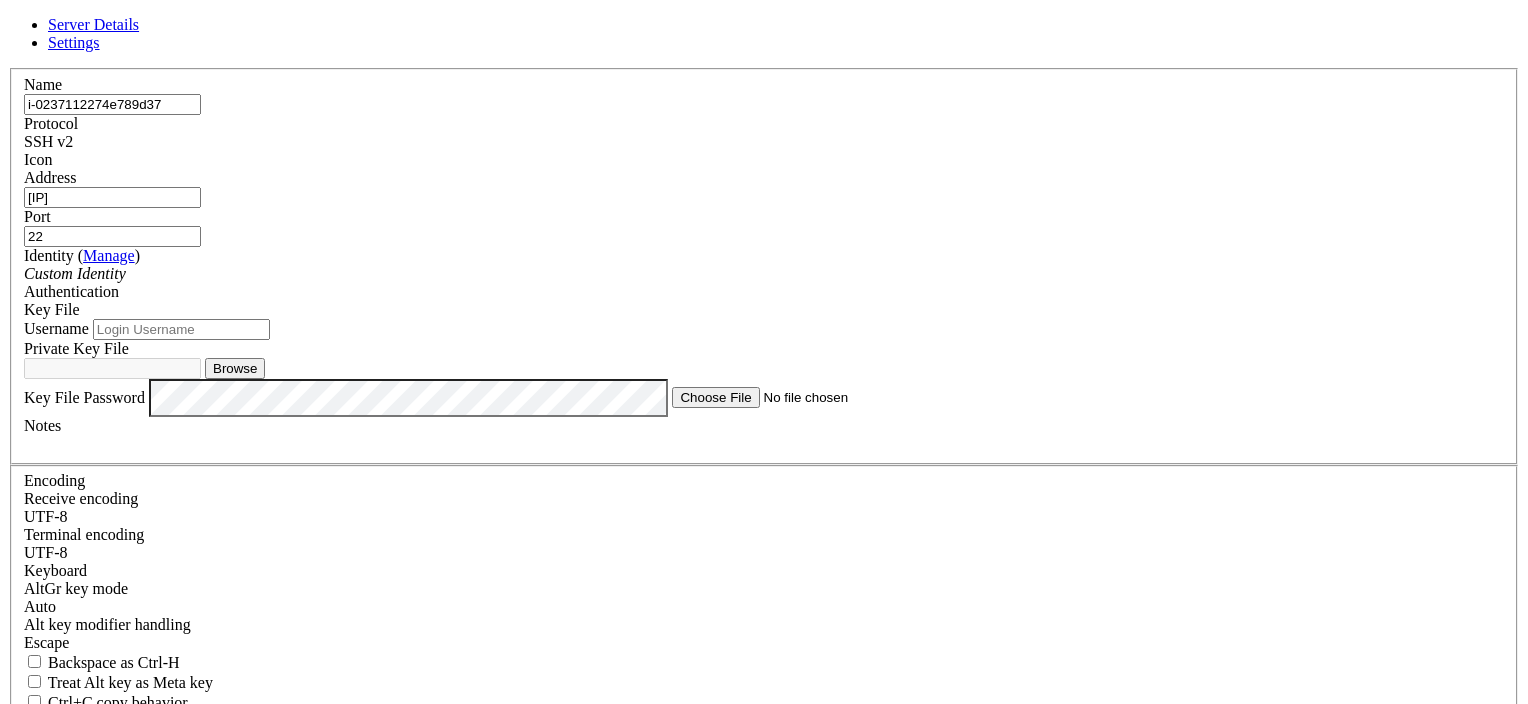 click on "Browse" at bounding box center [235, 368] 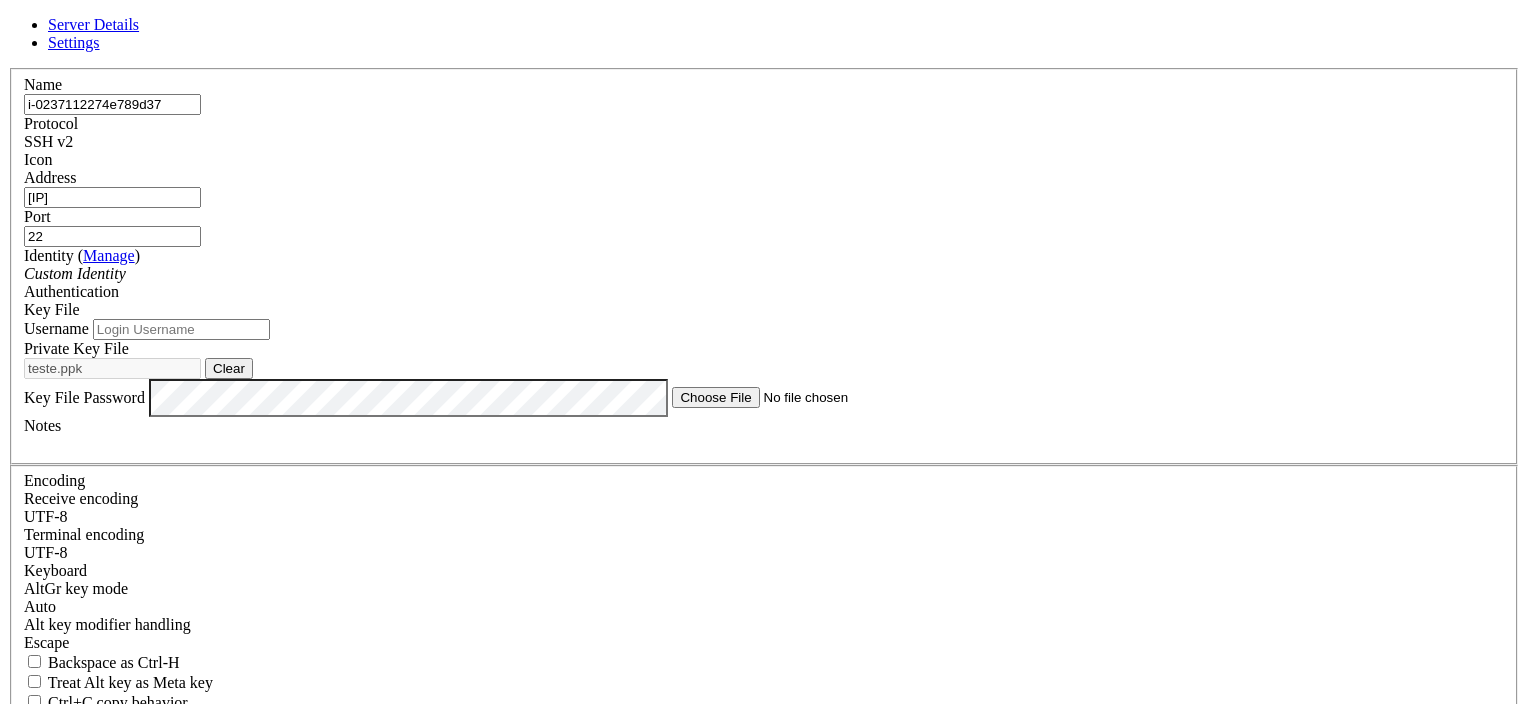 click on "Username" at bounding box center [181, 329] 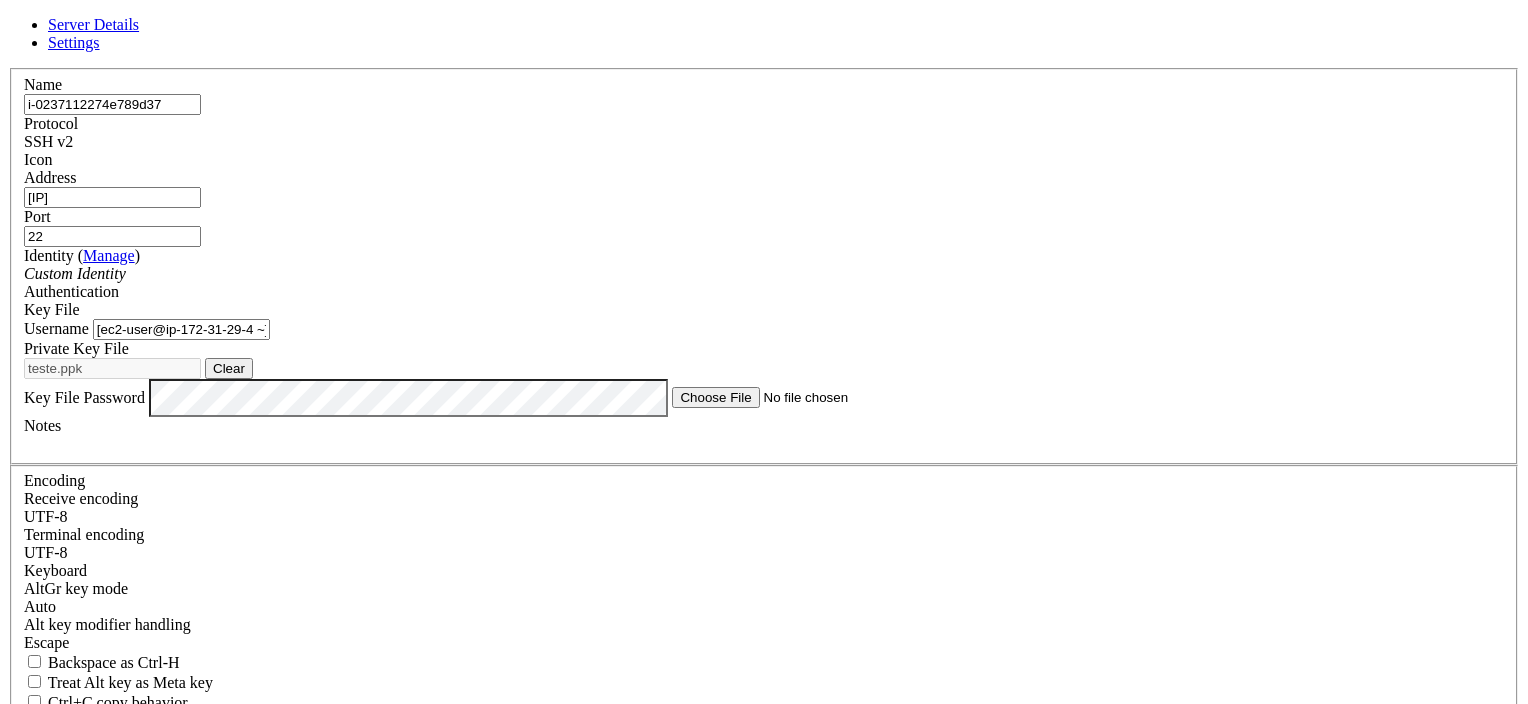 scroll, scrollTop: 16, scrollLeft: 0, axis: vertical 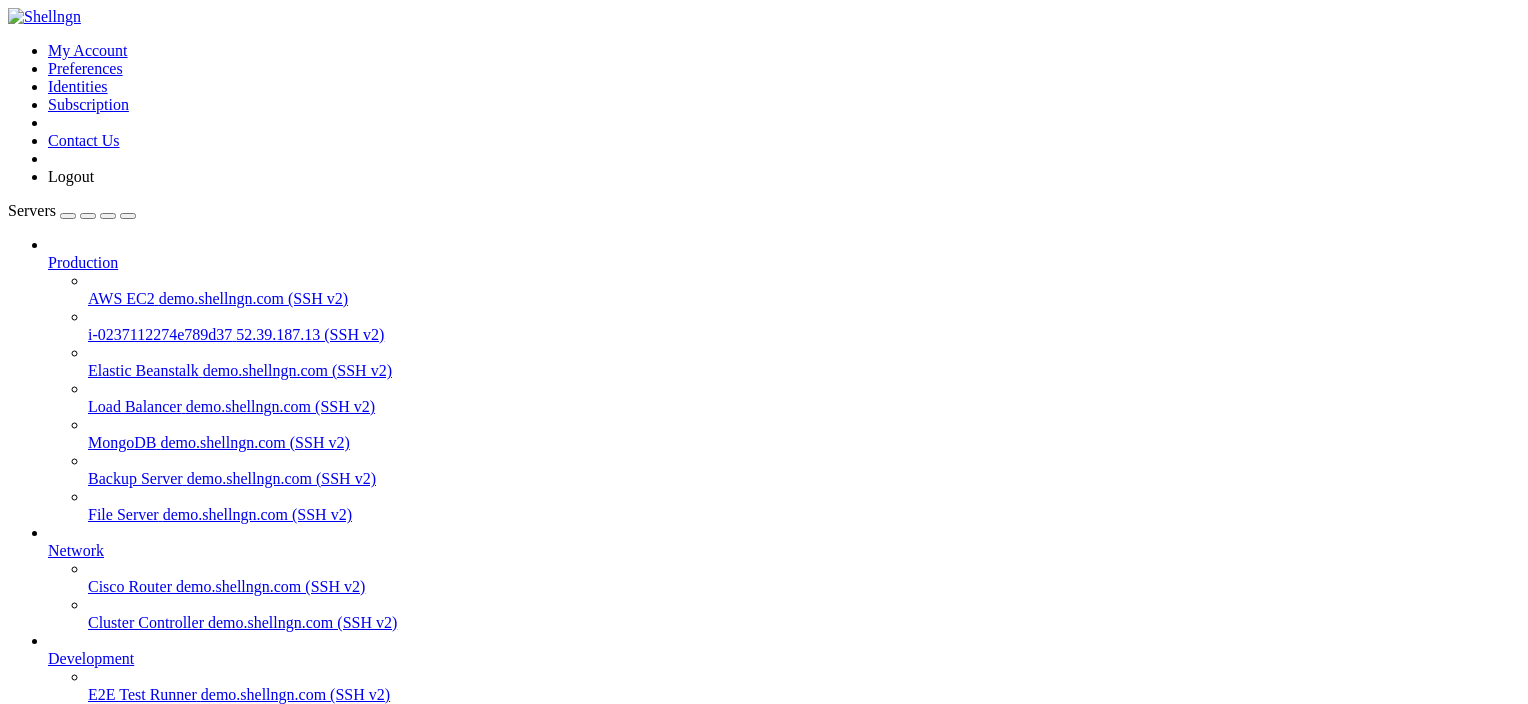 click on "AWS EC2" at bounding box center [121, 298] 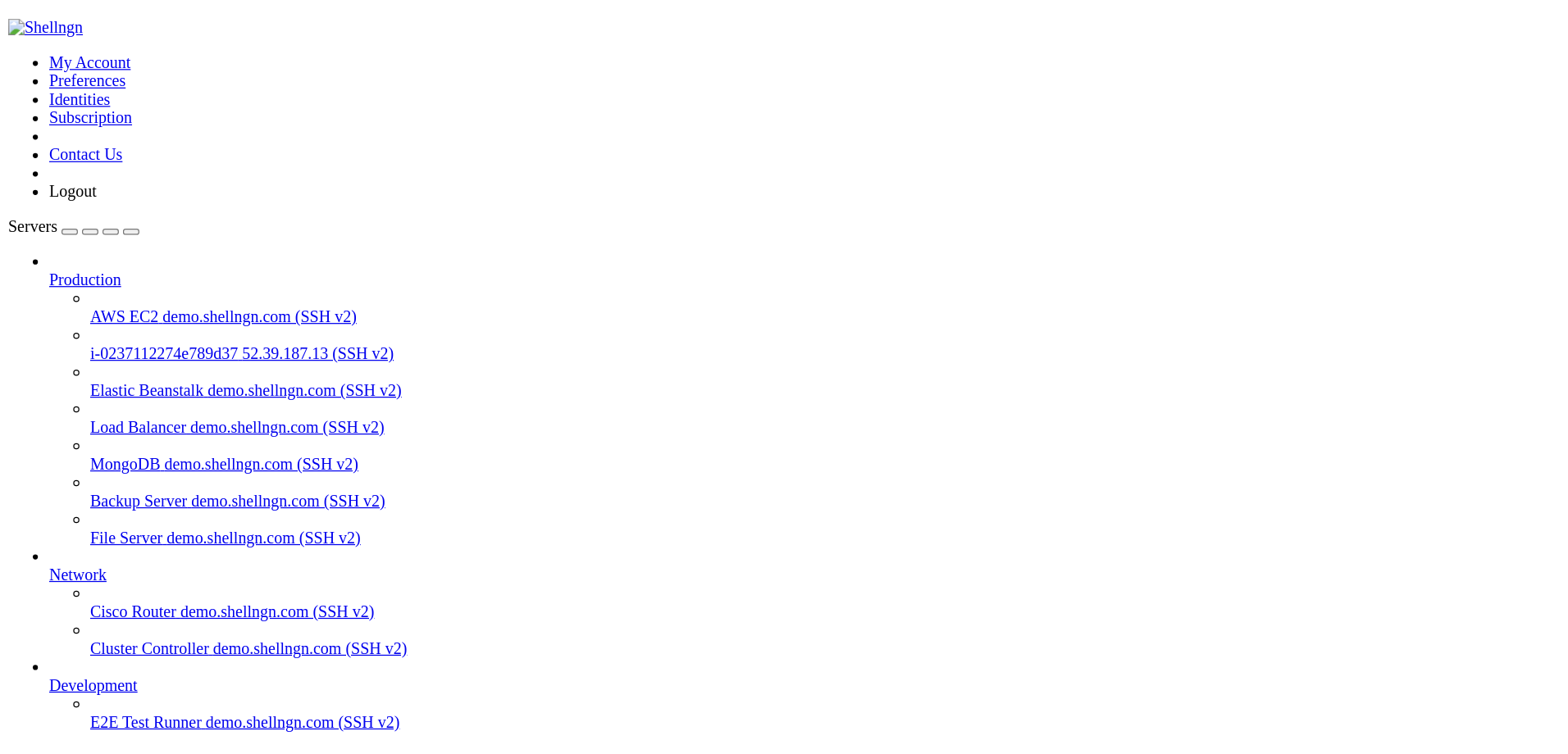 scroll, scrollTop: 1115, scrollLeft: 0, axis: vertical 